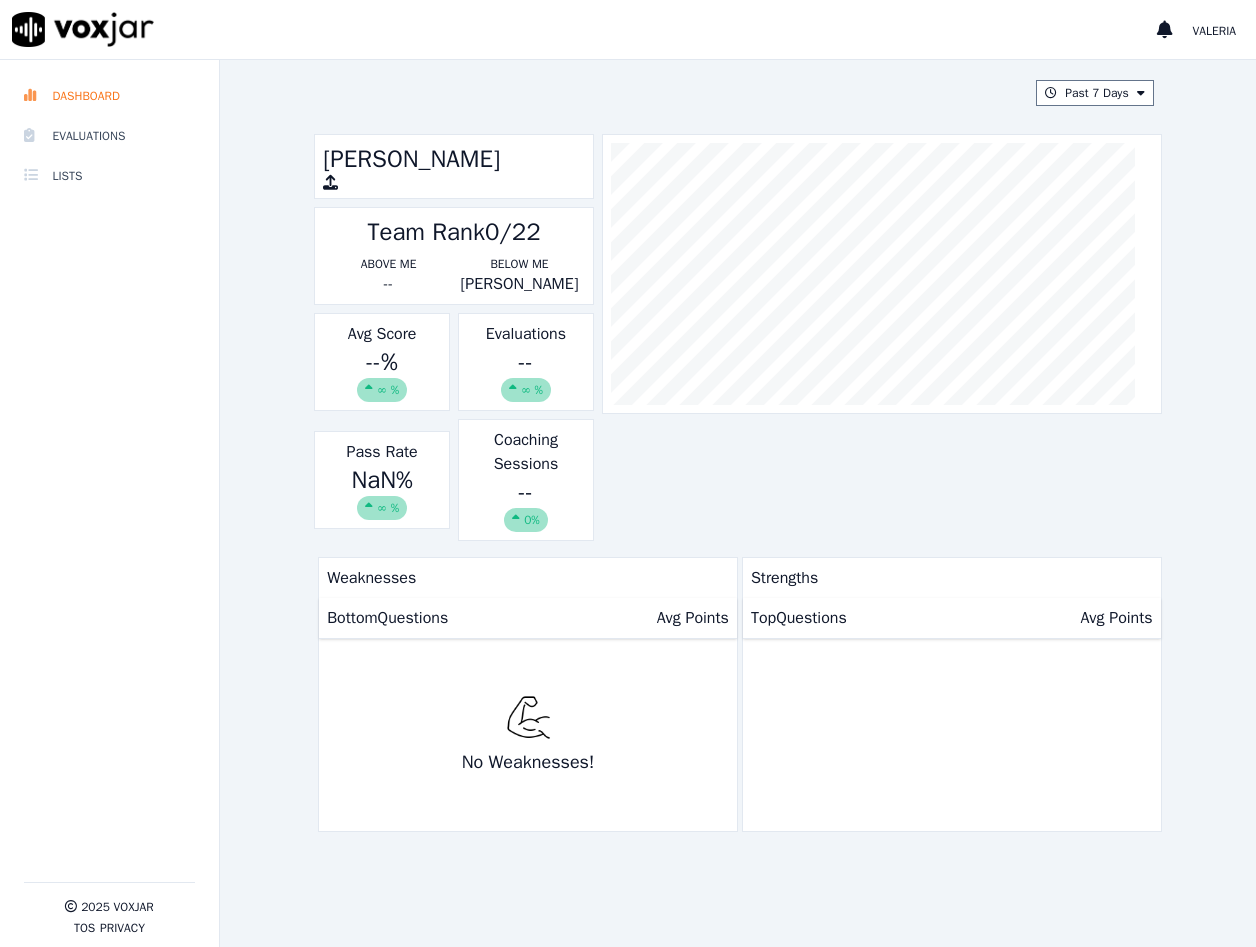 scroll, scrollTop: 0, scrollLeft: 0, axis: both 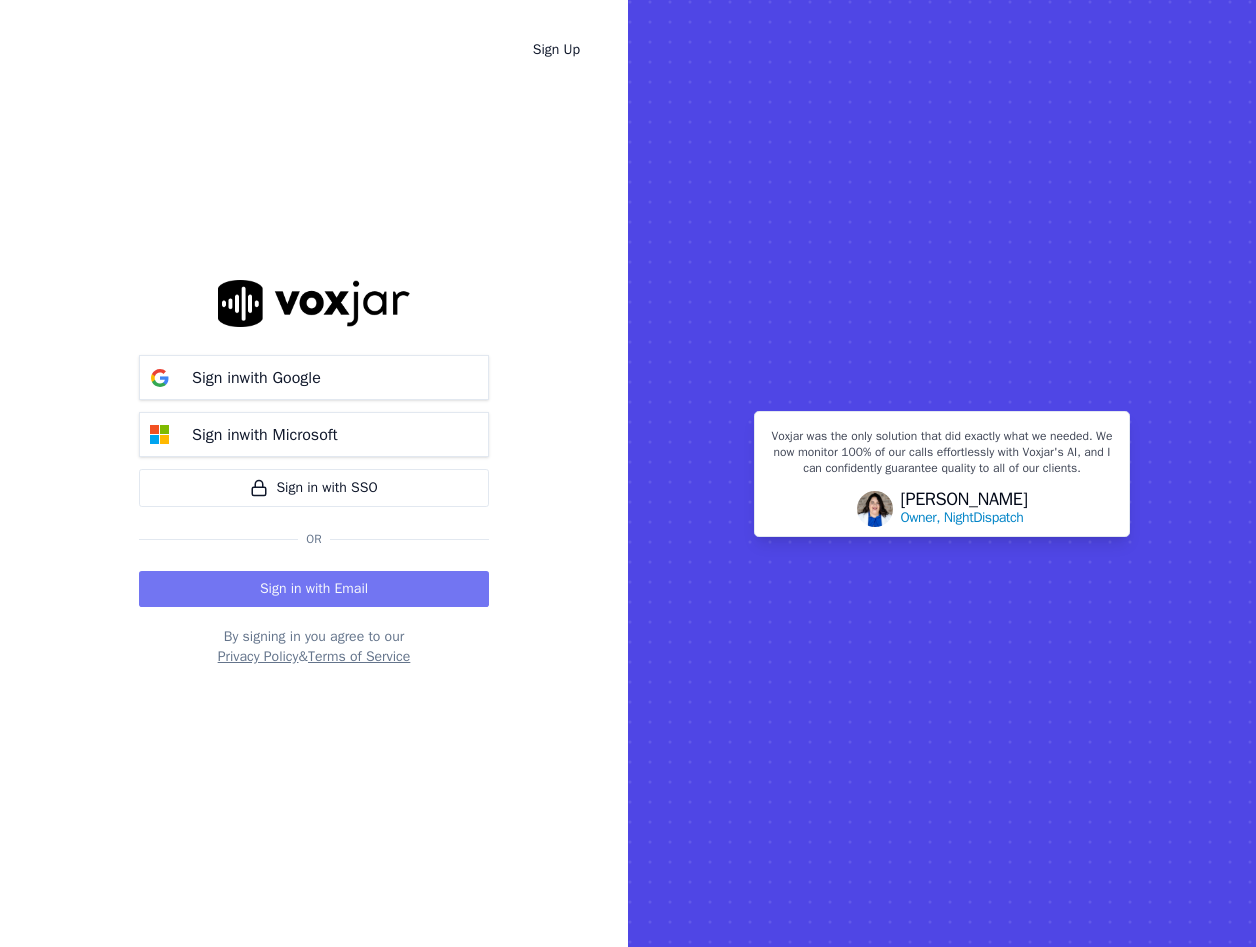 click on "Sign in with Email" at bounding box center [314, 589] 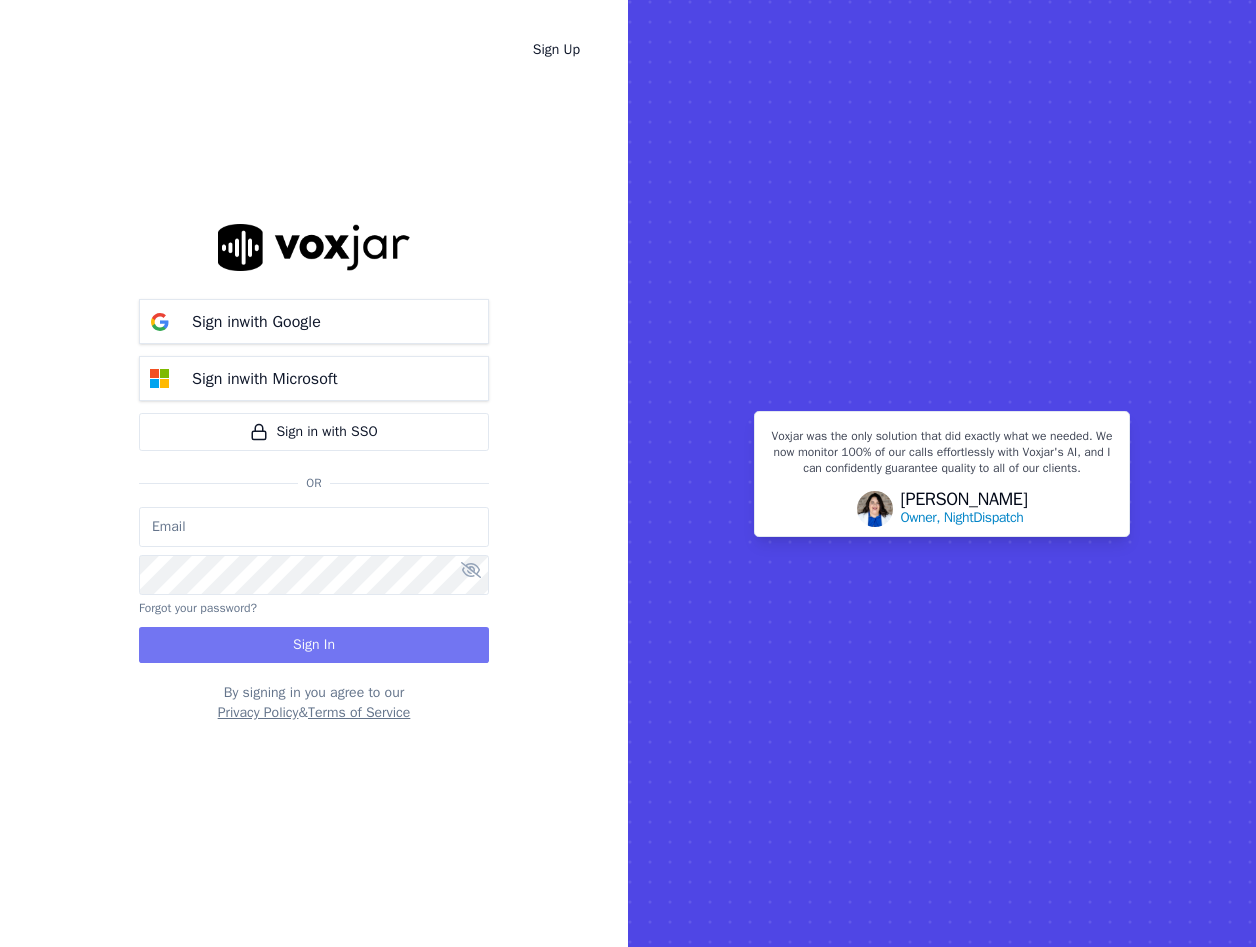 type on "[EMAIL_ADDRESS][DOMAIN_NAME]" 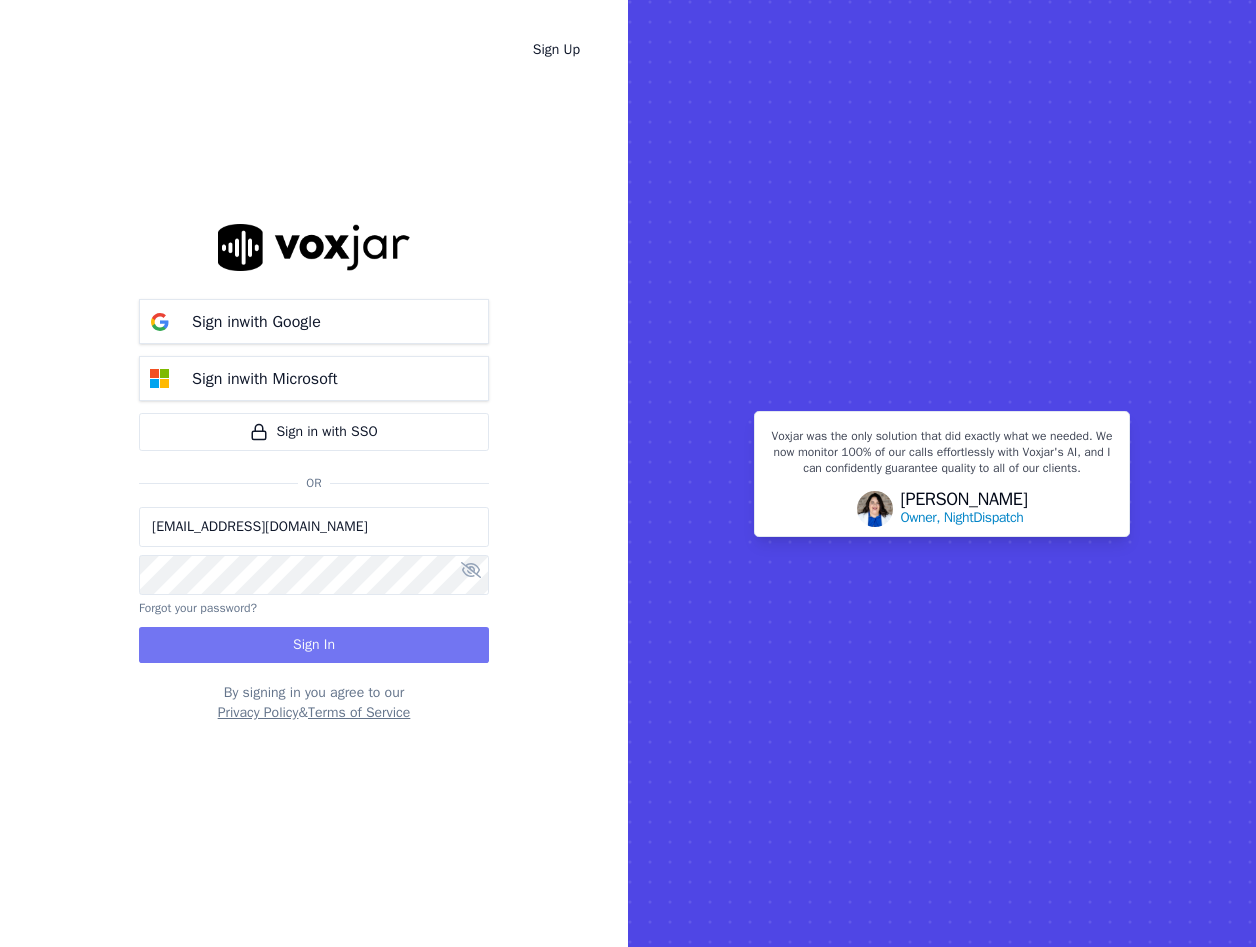 click on "Sign In" at bounding box center (314, 645) 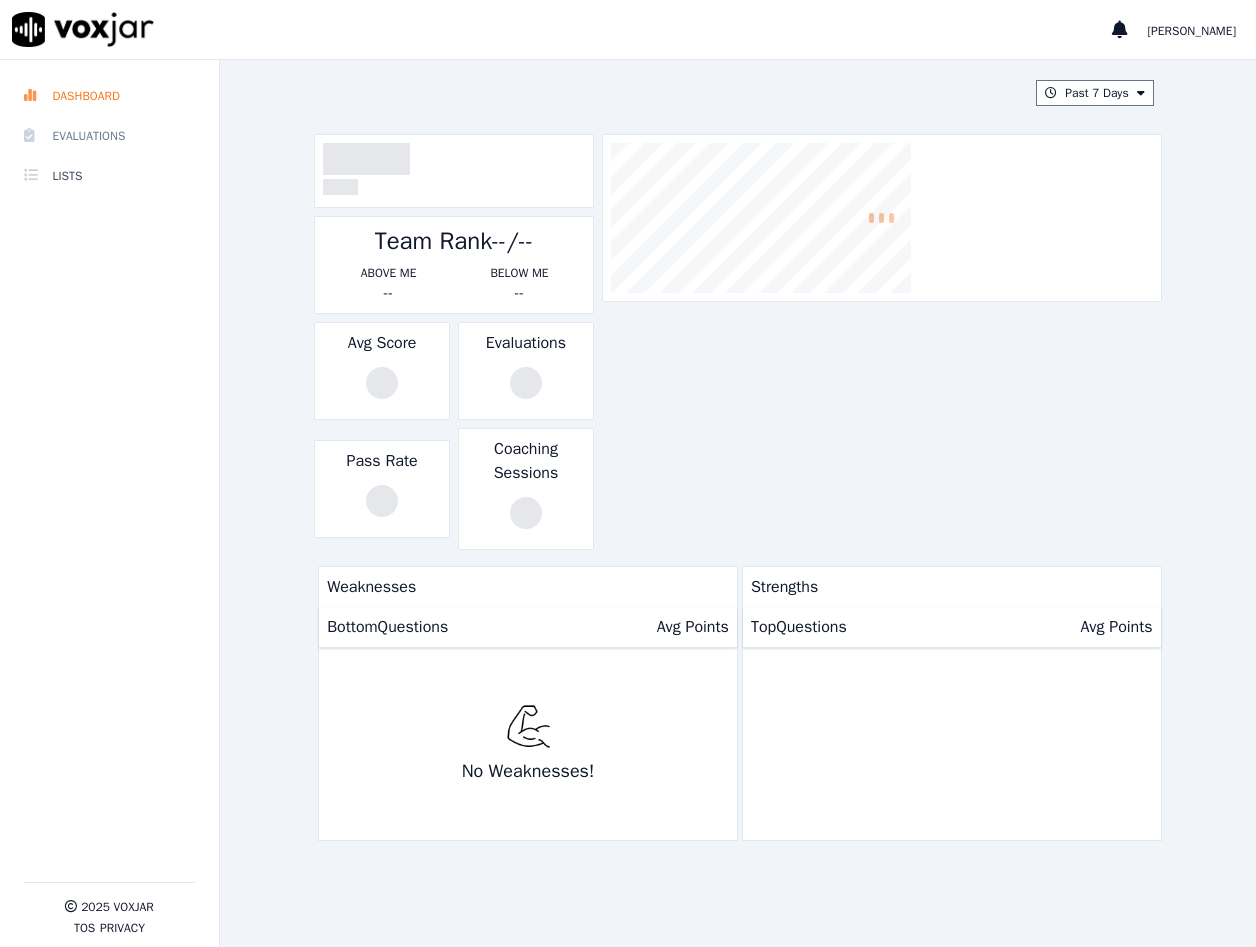 scroll, scrollTop: 0, scrollLeft: 0, axis: both 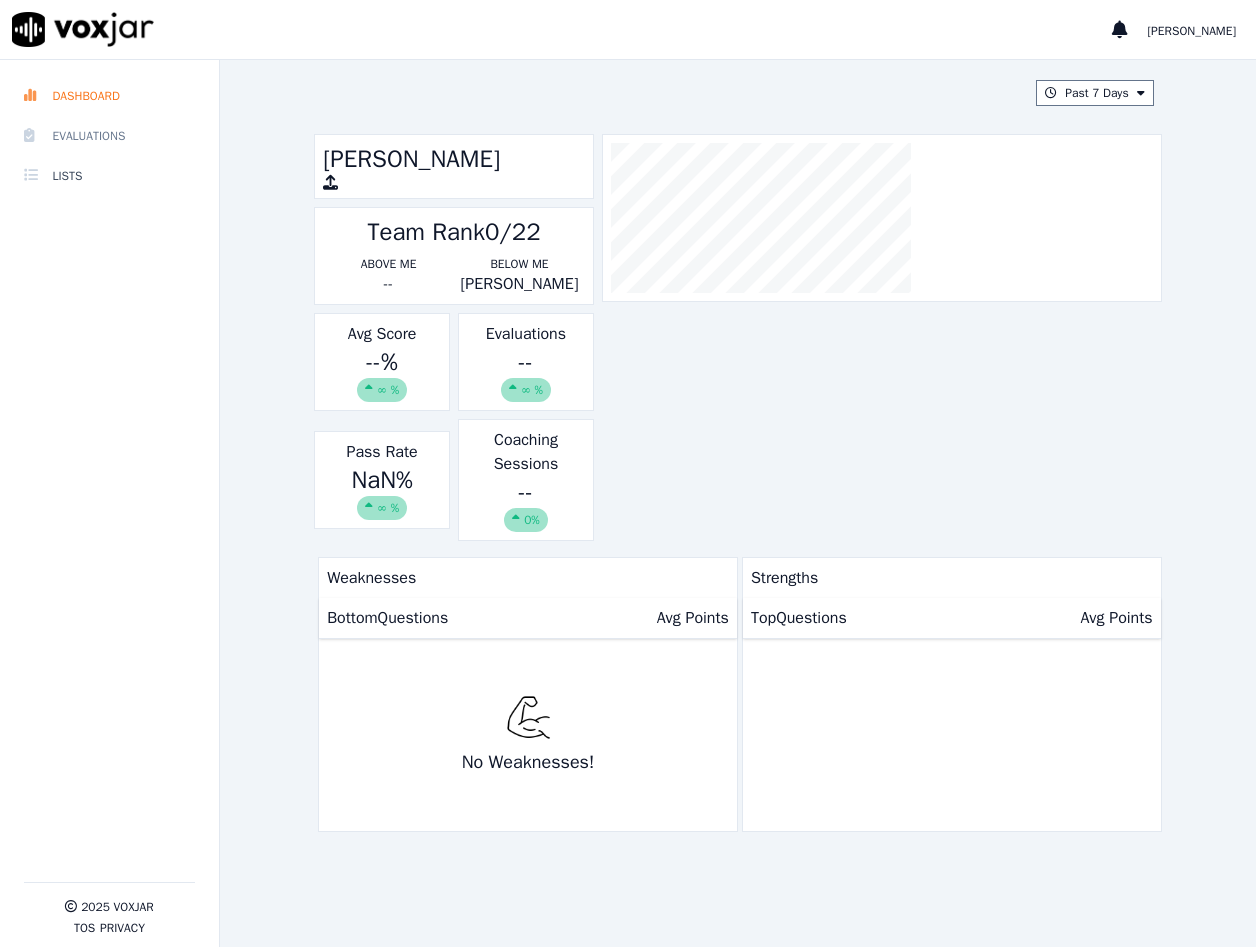click on "Evaluations" at bounding box center (109, 136) 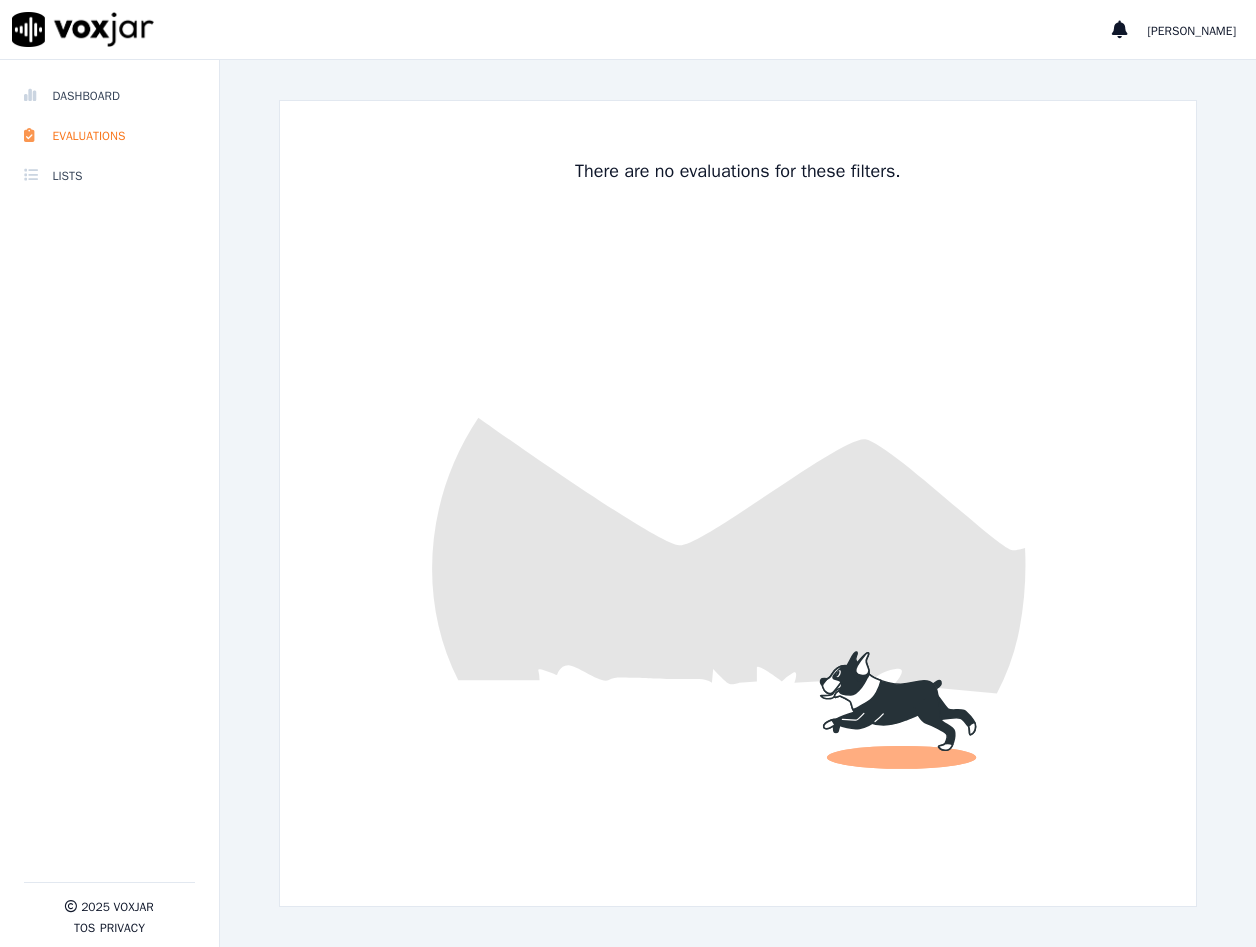 click at bounding box center (738, 503) 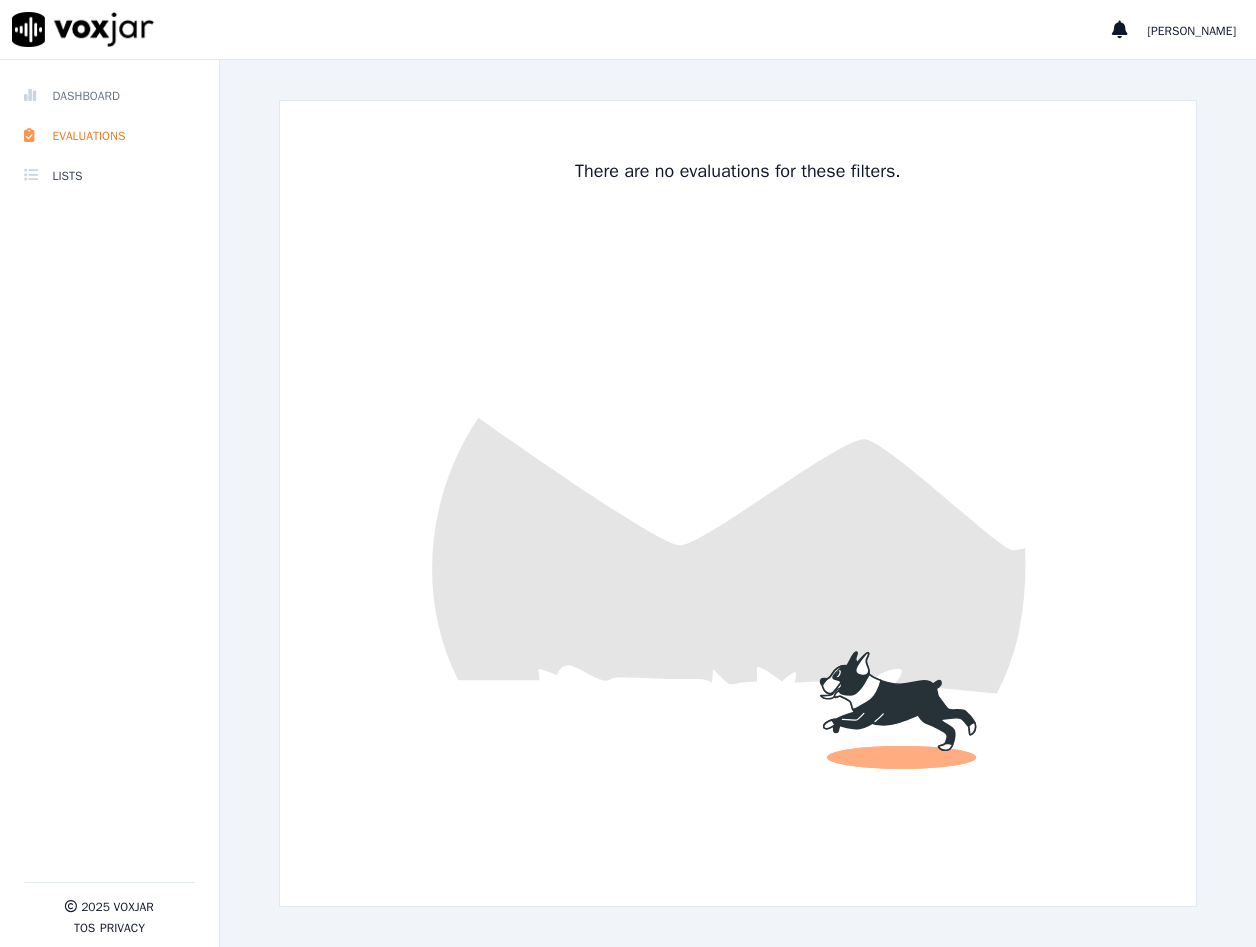 click on "Dashboard" at bounding box center [109, 96] 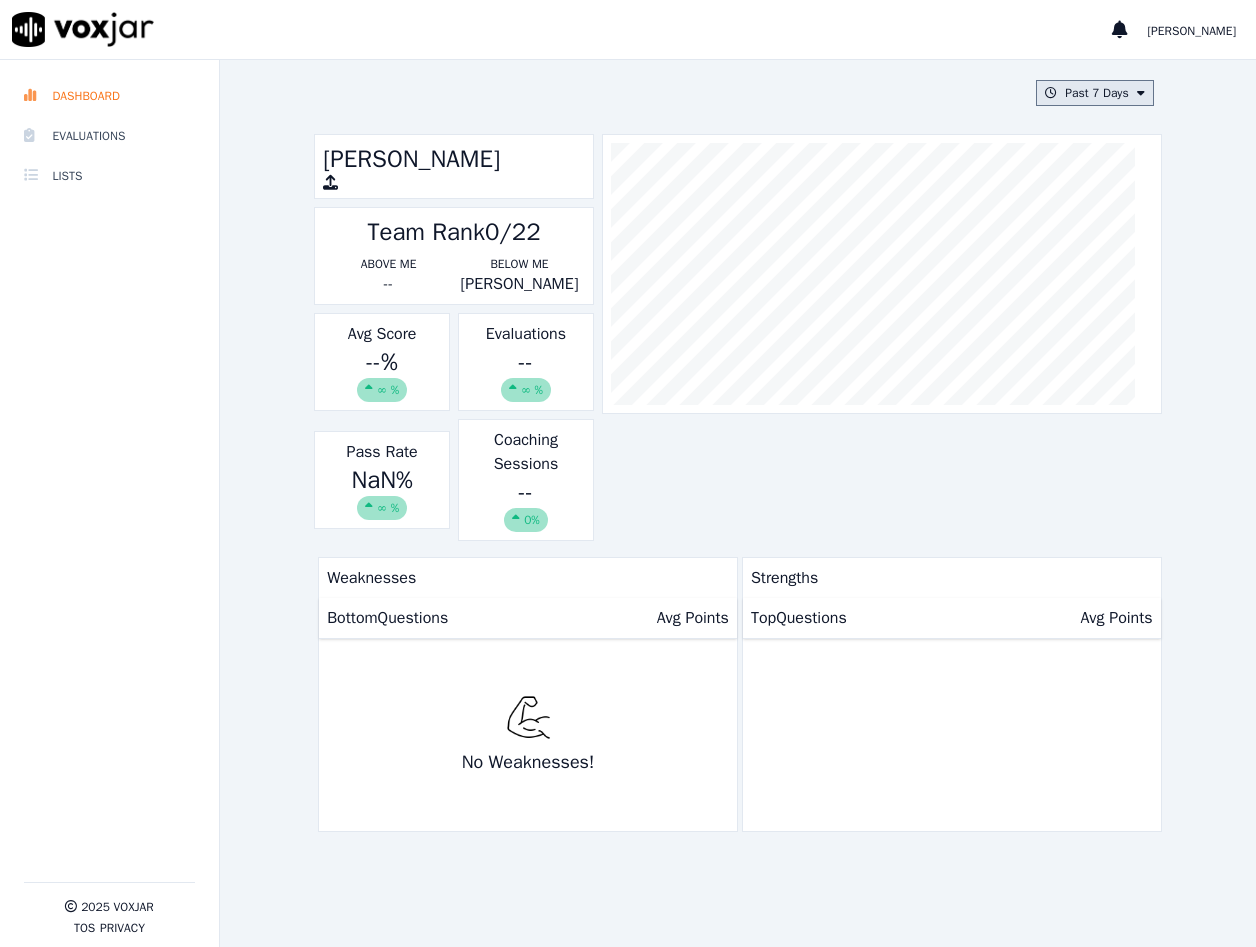 click on "Past 7 Days" at bounding box center [1094, 93] 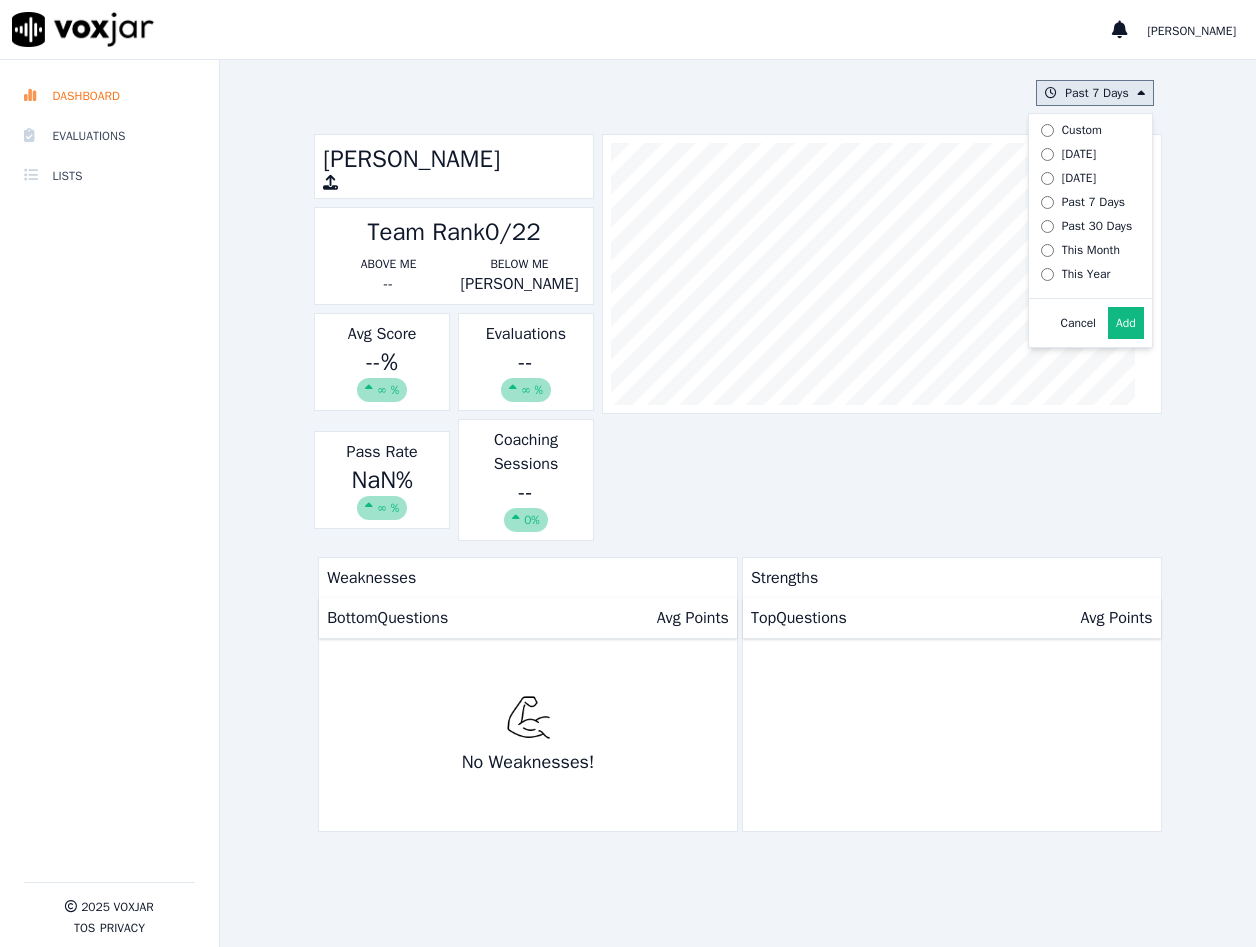 click on "Past 30 Days" at bounding box center (1097, 226) 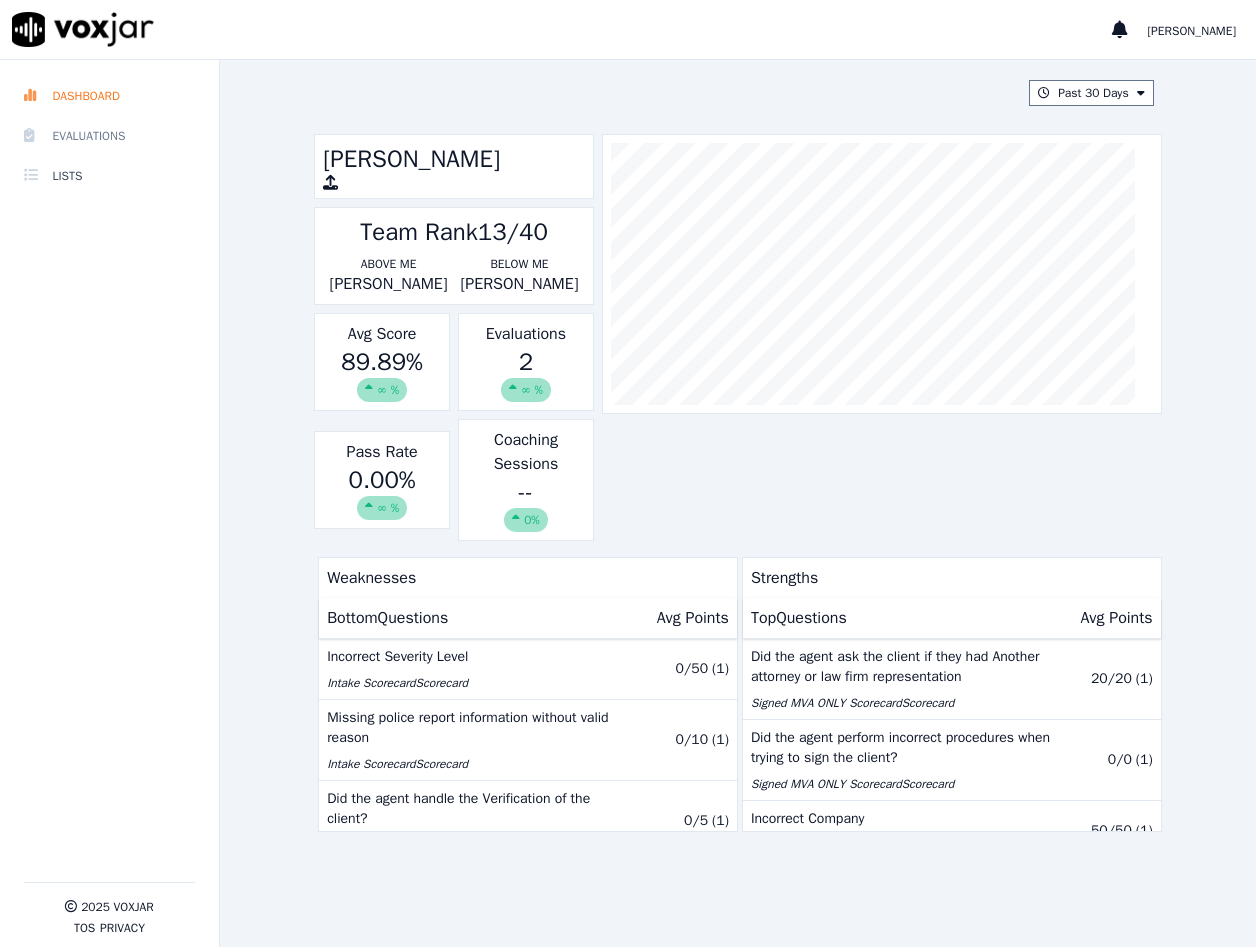 click on "Evaluations" at bounding box center (109, 136) 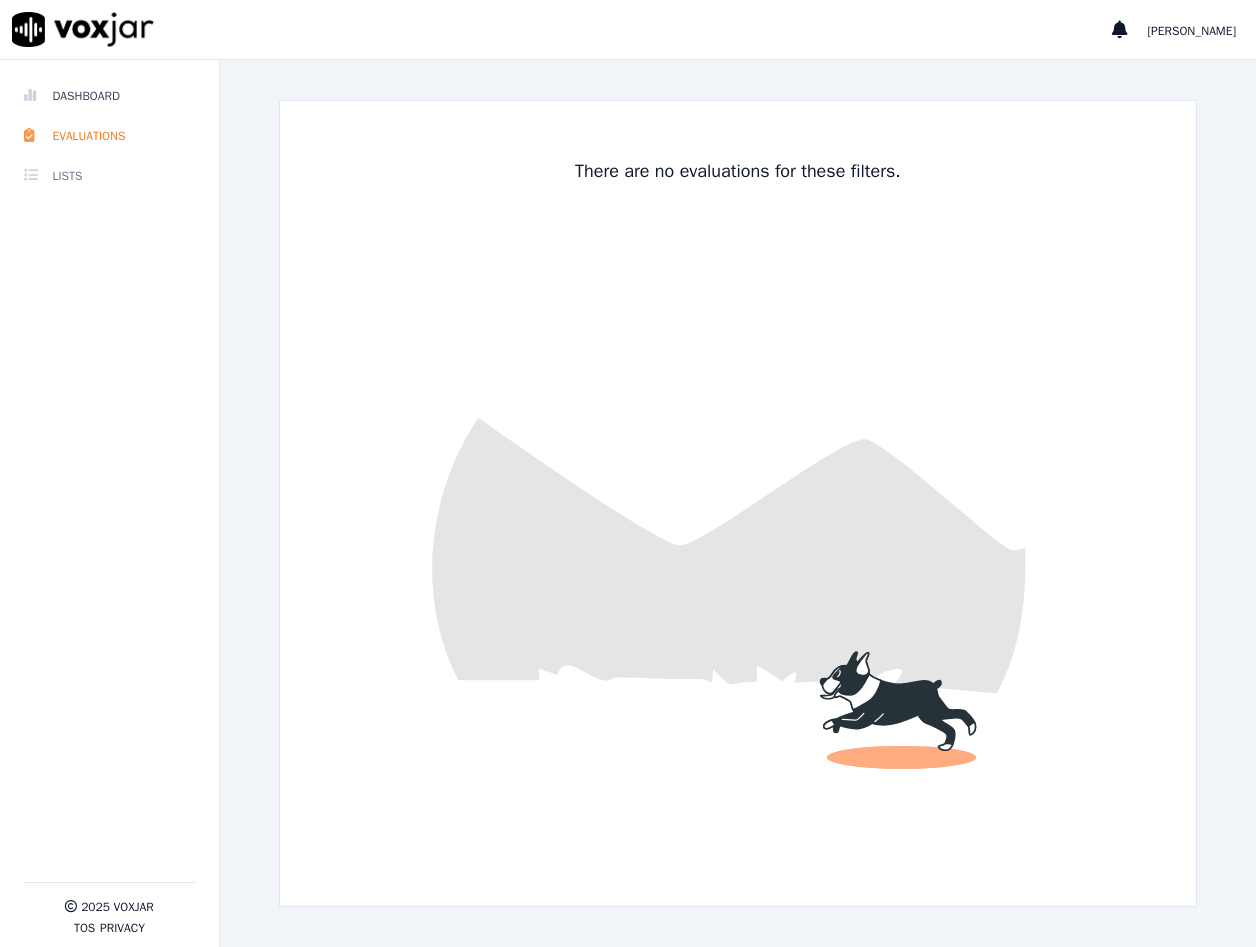 click on "Lists" at bounding box center (109, 176) 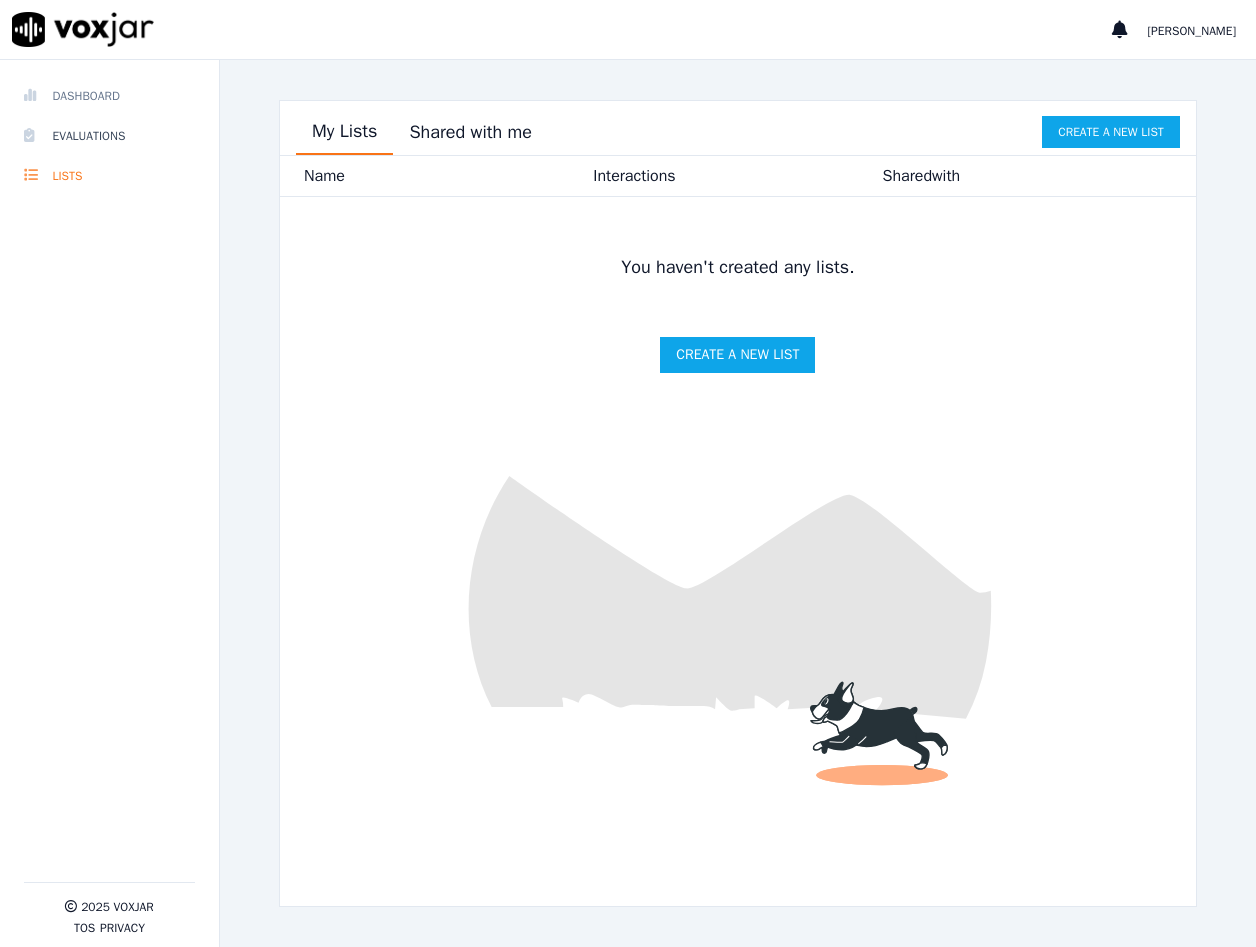 click on "Dashboard" at bounding box center [109, 96] 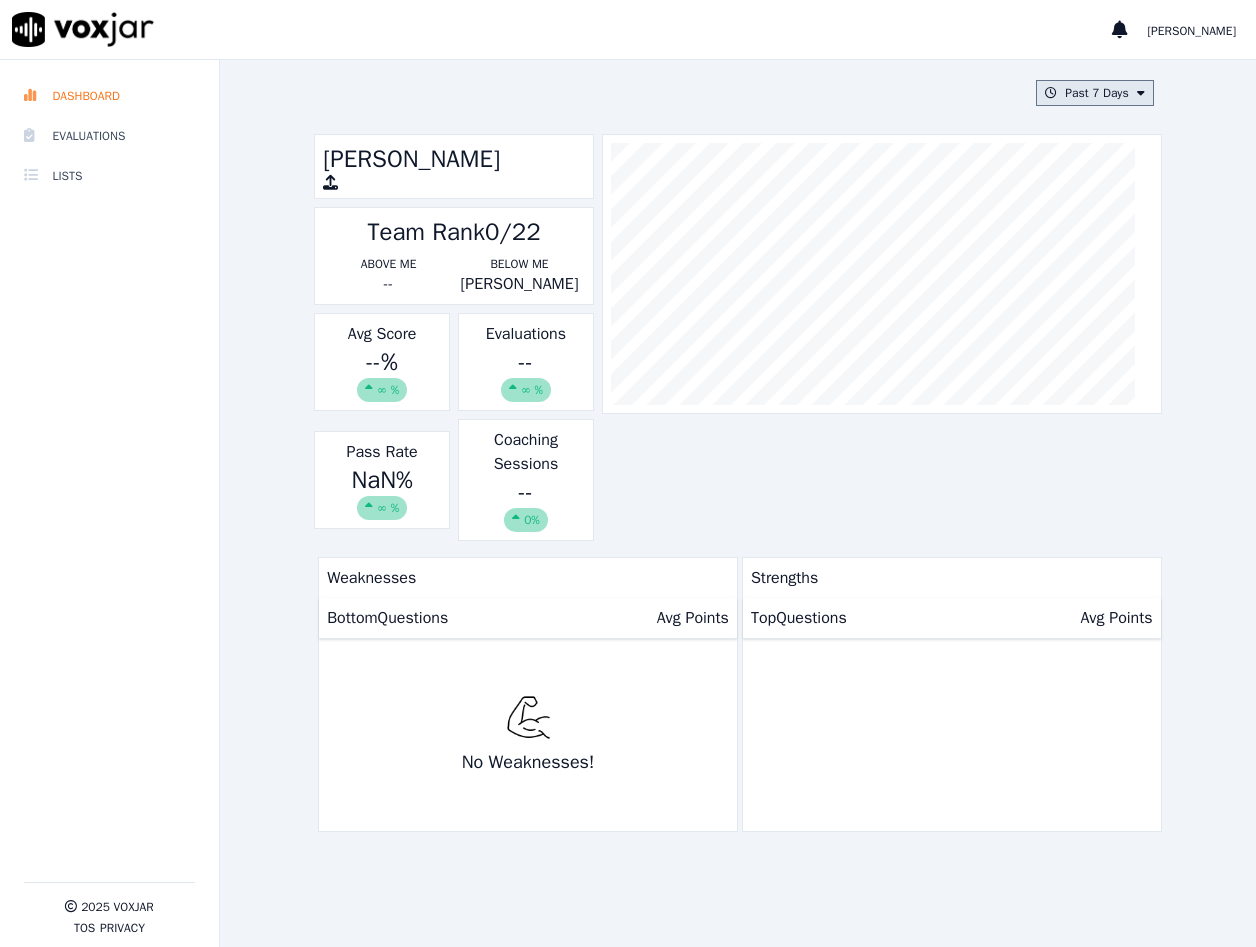 click on "Past 7 Days" at bounding box center [1094, 93] 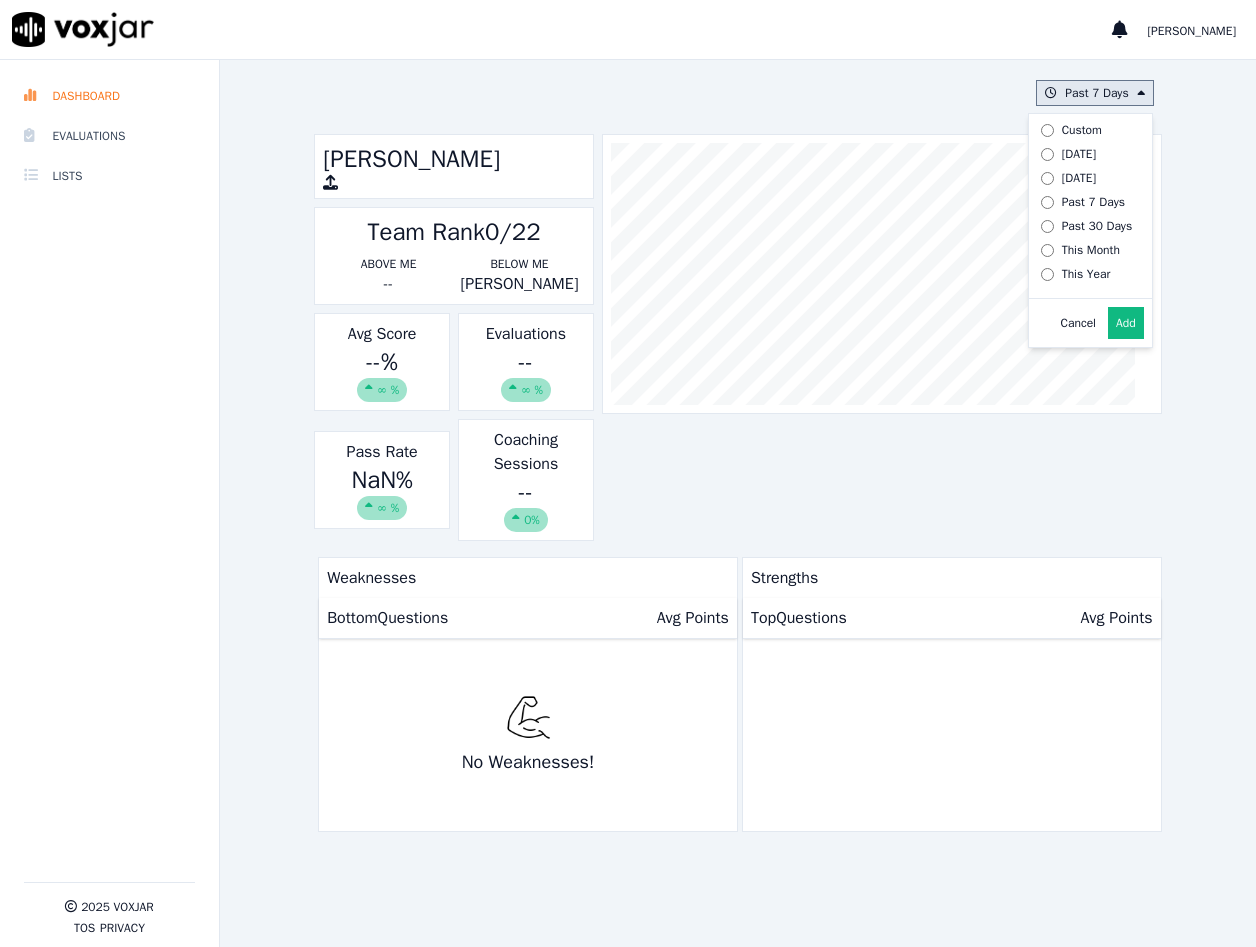 click on "Past 30 Days" at bounding box center (1097, 226) 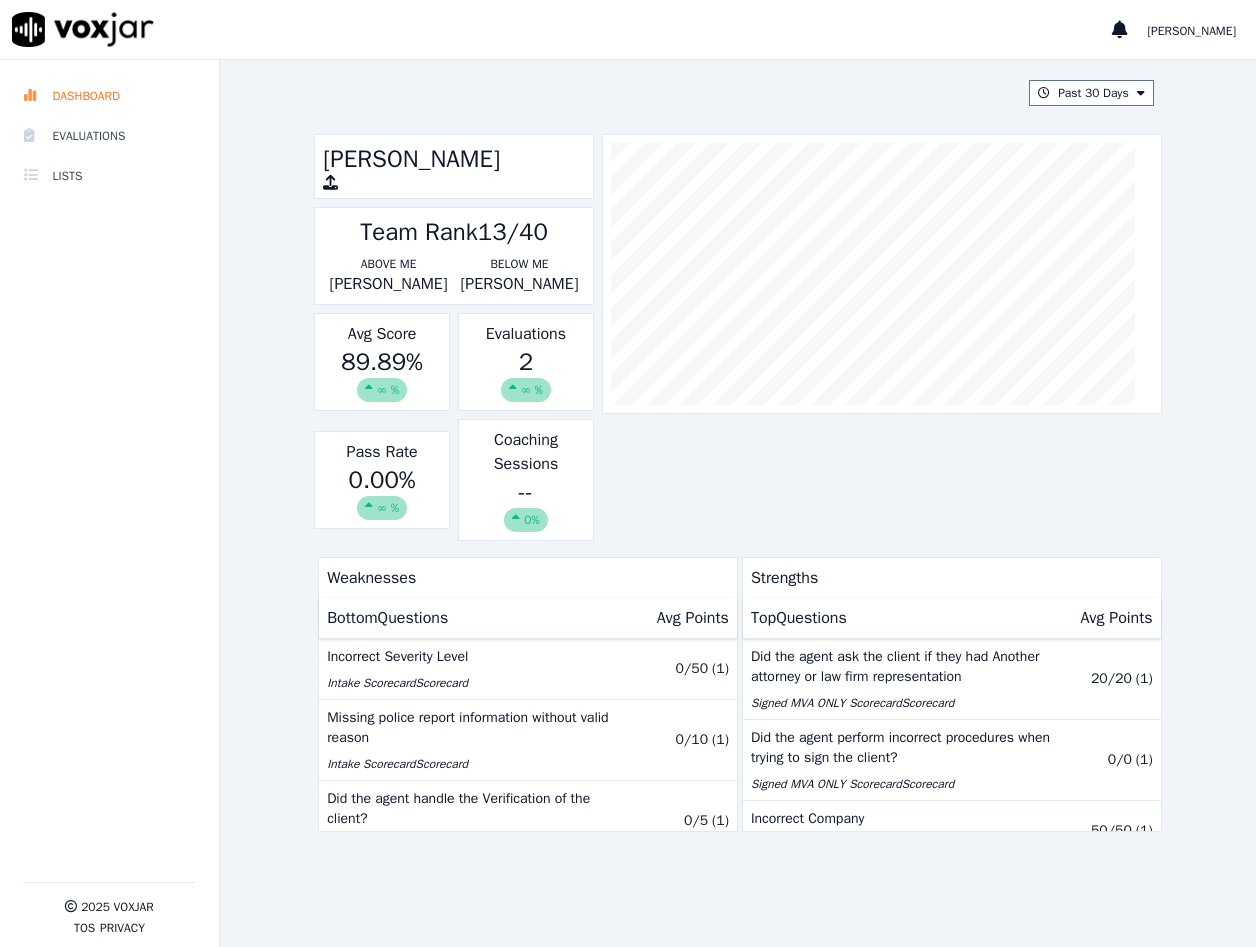 click on "2     ∞ %" at bounding box center (526, 374) 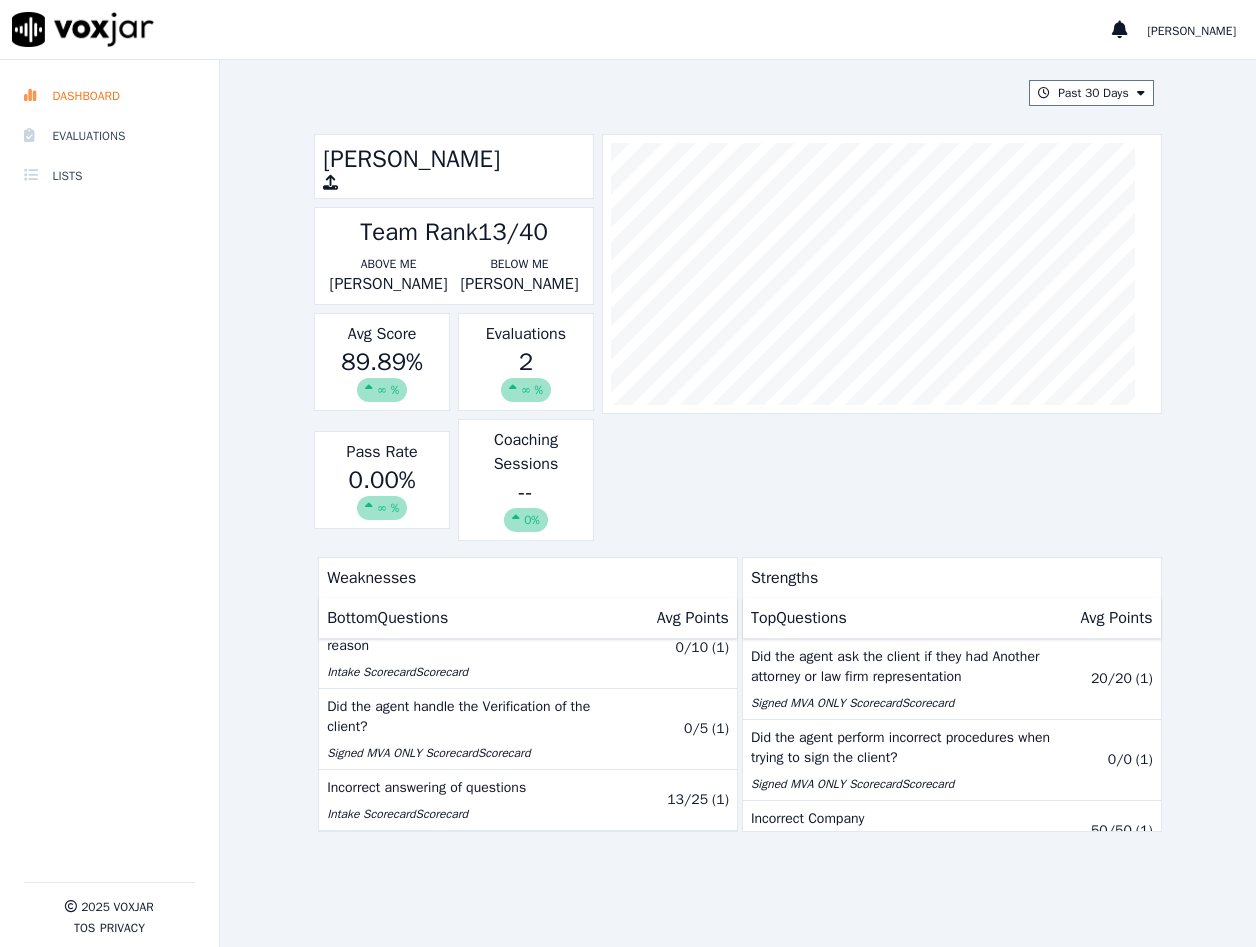 scroll, scrollTop: 107, scrollLeft: 0, axis: vertical 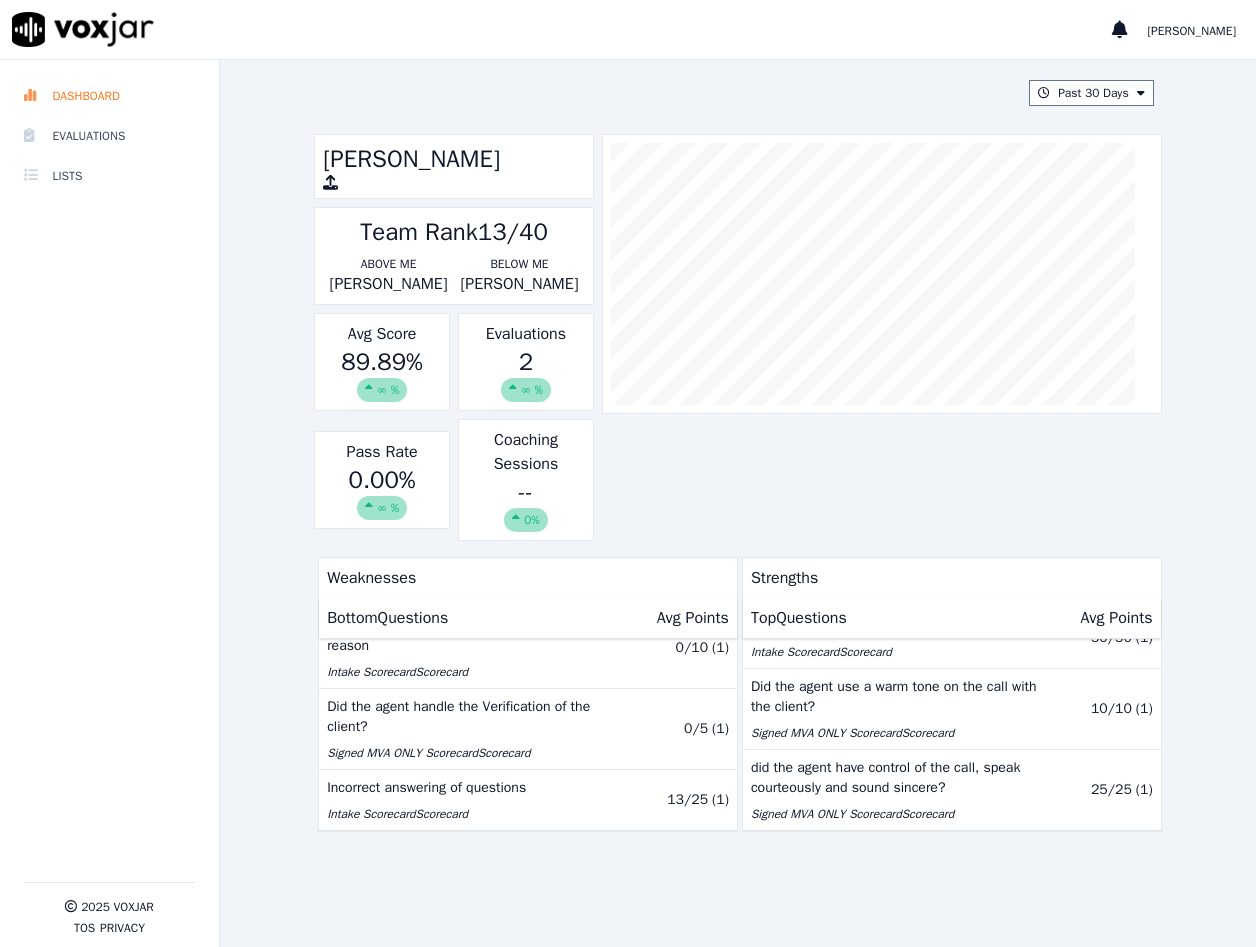 click on "Valeria Perea       Team Rank
13/40   Above Me   Alexia Yarbrough   Below Me   Steven Salazar   Avg Score
89.89 %
∞ %   Evaluations
2     ∞ %   Pass Rate
0.00 %
∞ %   Coaching Sessions
--
0%" at bounding box center [738, 337] 